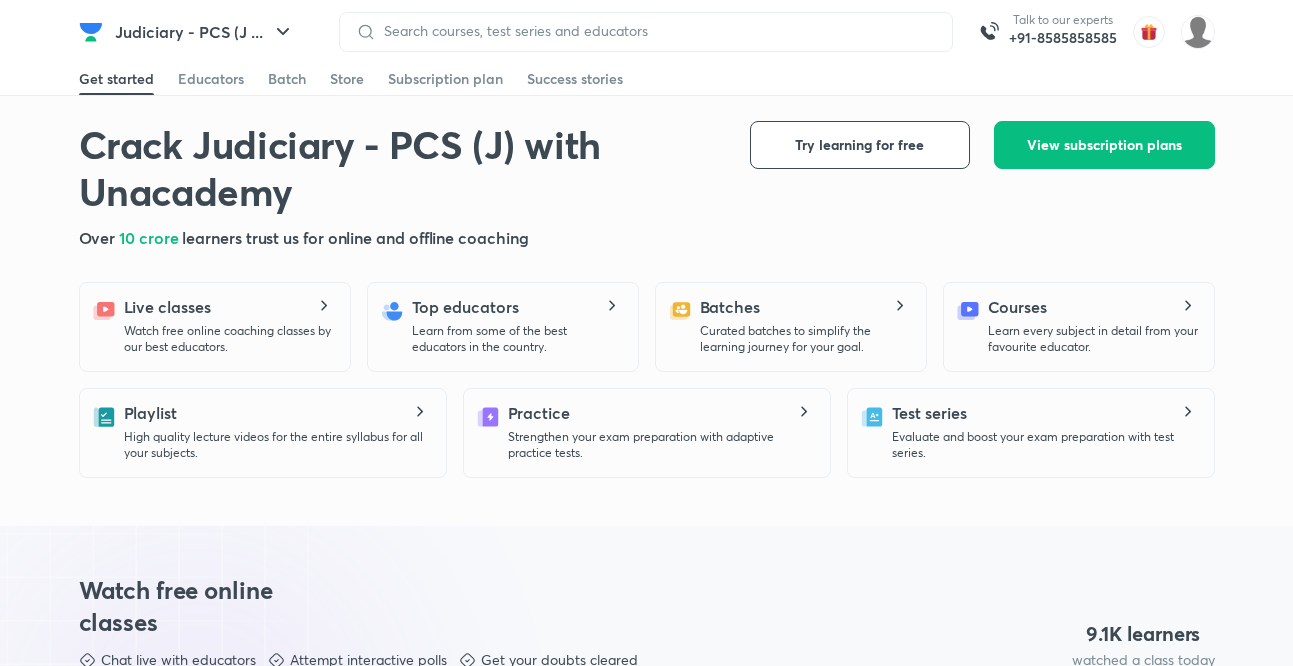 scroll, scrollTop: 0, scrollLeft: 0, axis: both 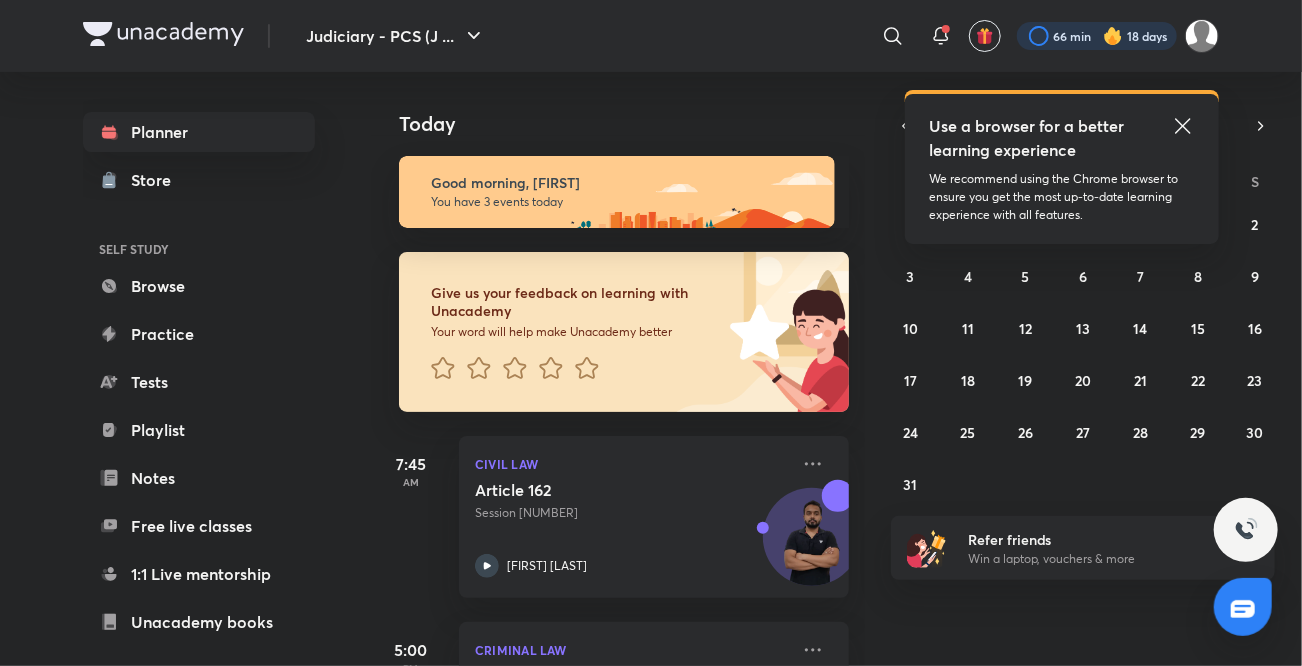 click at bounding box center (1097, 36) 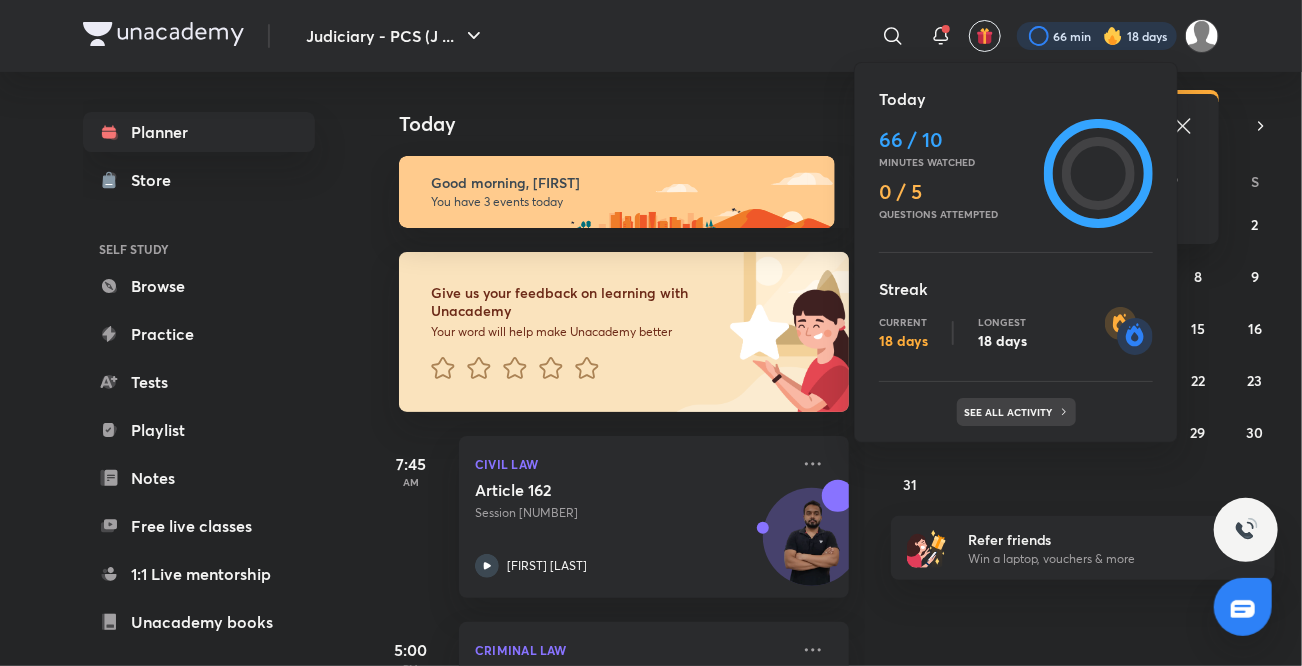 click on "See all activity" at bounding box center [1011, 412] 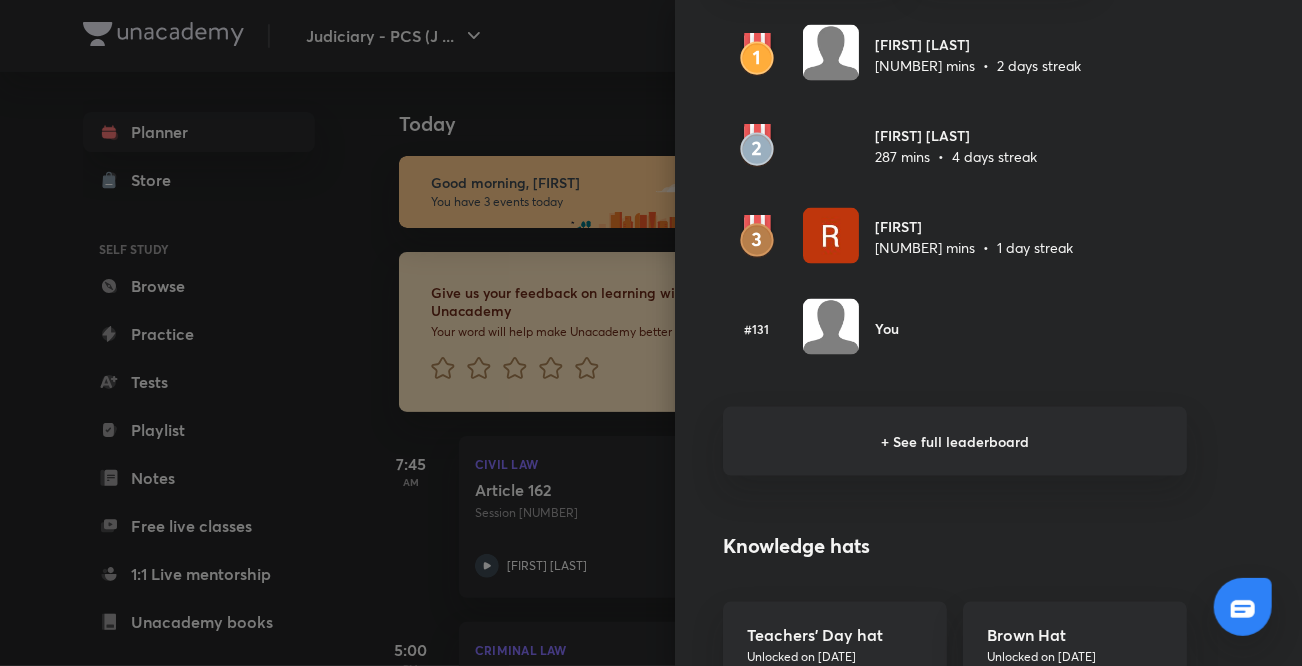 scroll, scrollTop: 1277, scrollLeft: 0, axis: vertical 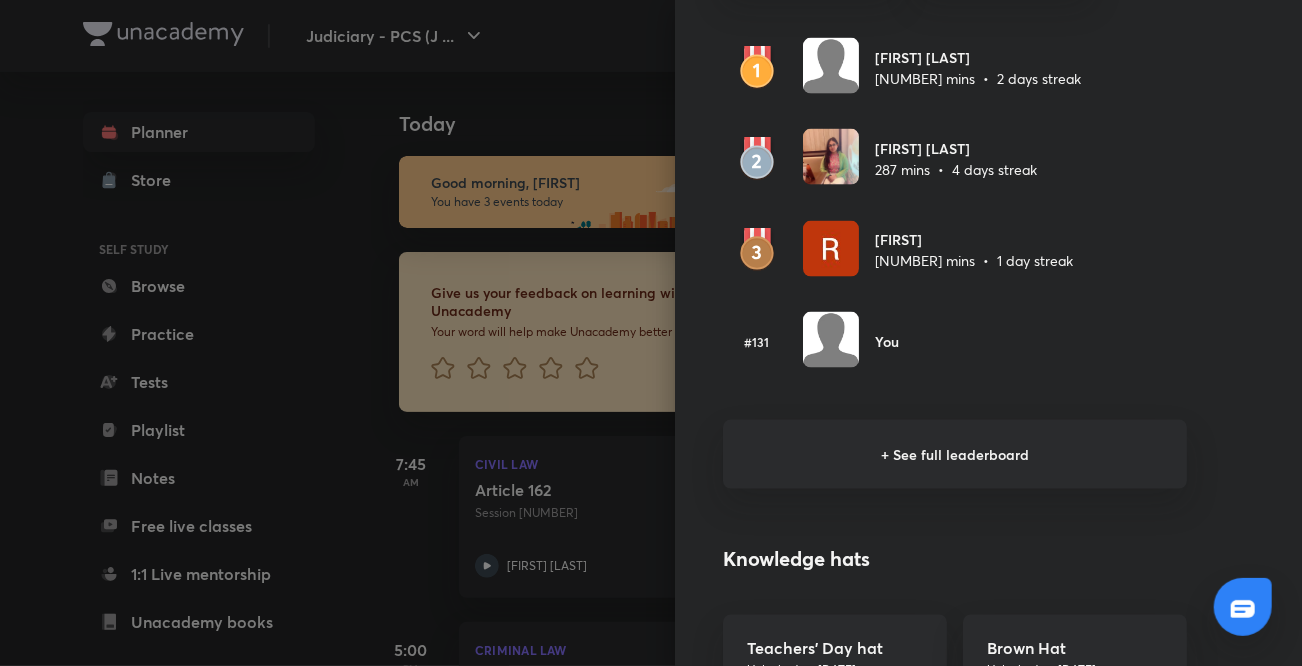 click on "+ See full leaderboard" at bounding box center (955, 454) 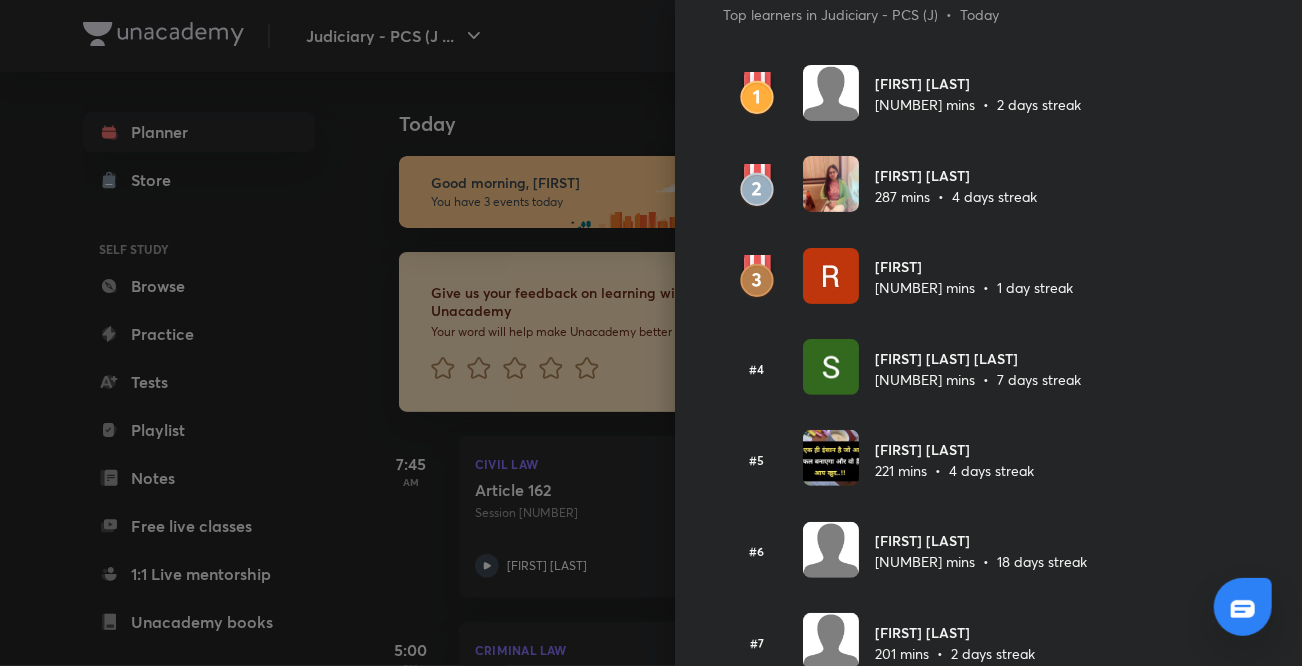 scroll, scrollTop: 0, scrollLeft: 0, axis: both 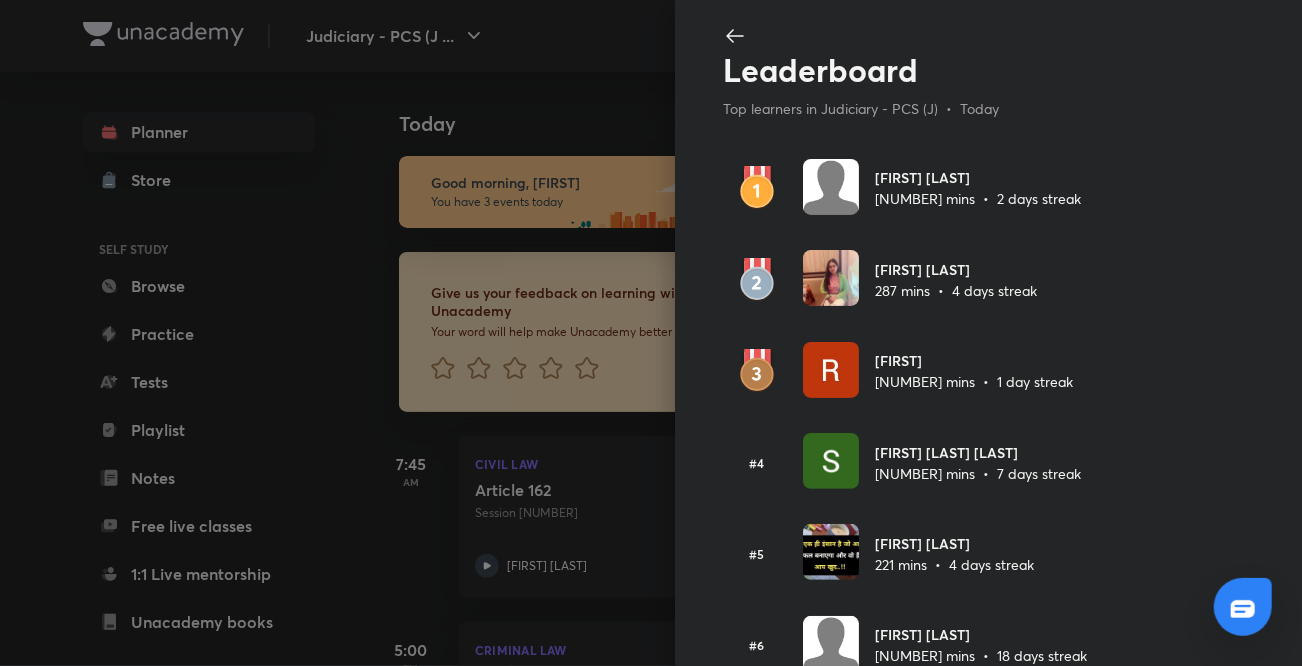 click on "Leaderboard Top learners in Judiciary - PCS (J)  •  Today [FIRST] [LAST] [NUMBER] mins  •  2 days streak [FIRST] [LAST] [NUMBER] mins  •  4 days streak [FIRST]  [NUMBER] mins  •  1 day streak #4 [FIRST] [LAST] [NUMBER] mins  •  7 days streak #5 [FIRST] [LAST] [NUMBER] mins  •  4 days streak #6 [FIRST] [LAST] [NUMBER] mins  •  18 days streak #7 [FIRST] [LAST] [NUMBER] mins  •  2 days streak #8 [FIRST] [LAST] [NUMBER] mins  •  1 day streak #9 [FIRST]  [NUMBER] mins  •  13 days streak #10 [FIRST]  [NUMBER] mins  •  1 day streak #11 [FIRST] [LAST] [NUMBER] mins  •  5 days streak #12 [FIRST] [LAST] [NUMBER] mins  •  18 days streak #13 [FIRST] [LAST] [NUMBER] mins  •  33 days streak #14 [FIRST] [LAST] [NUMBER] mins  •  1 day streak #15 [FIRST] [LAST] [NUMBER] mins  •  7 days streak #16 [FIRST] [LAST] [NUMBER] mins  •  1 day streak #17 [FIRST] [LAST] [NUMBER] mins  •  1 day streak #18 [FIRST] [LAST] [NUMBER] mins  •  1 day streak #19 [FIRST]  [NUMBER] mins  •  2 days streak #20 [FIRST] [LAST]" at bounding box center [988, 333] 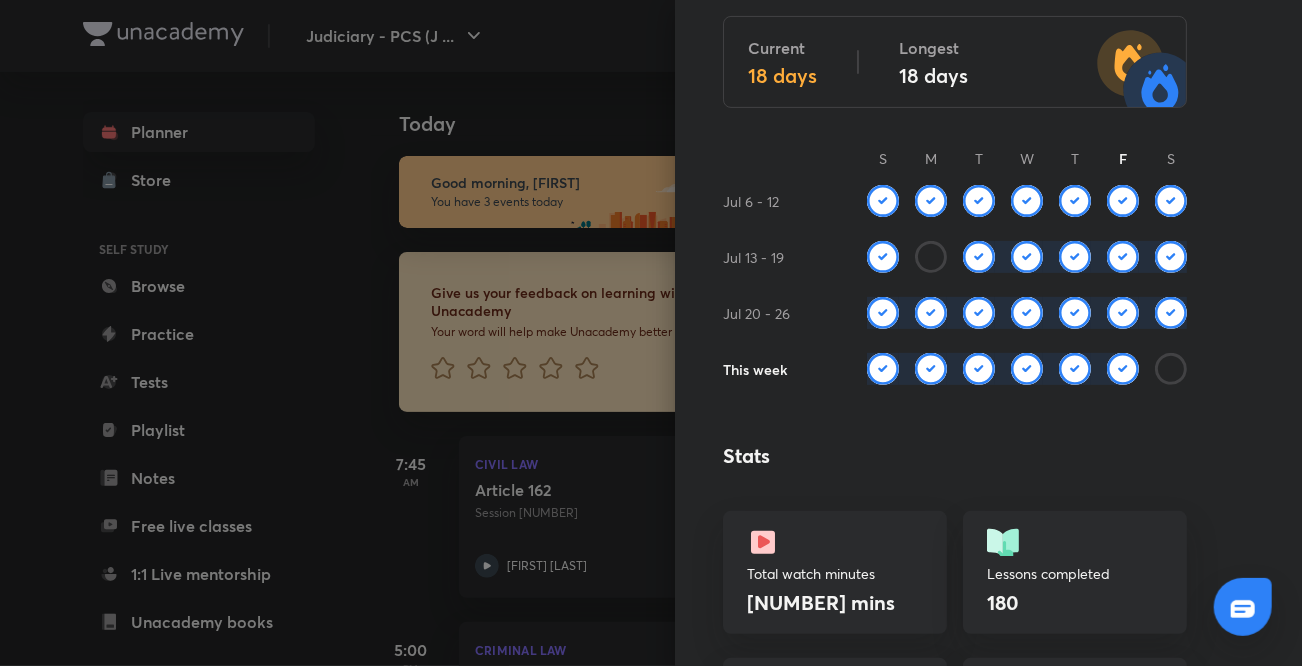scroll, scrollTop: 168, scrollLeft: 0, axis: vertical 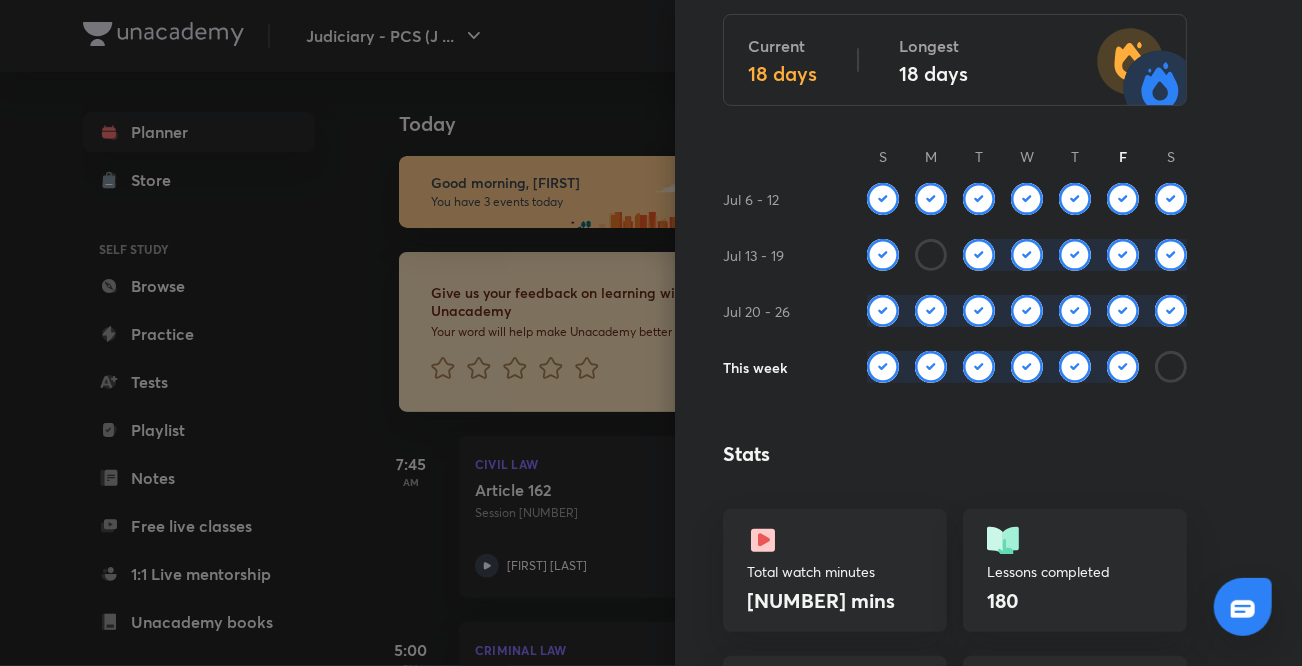 click at bounding box center (1123, 367) 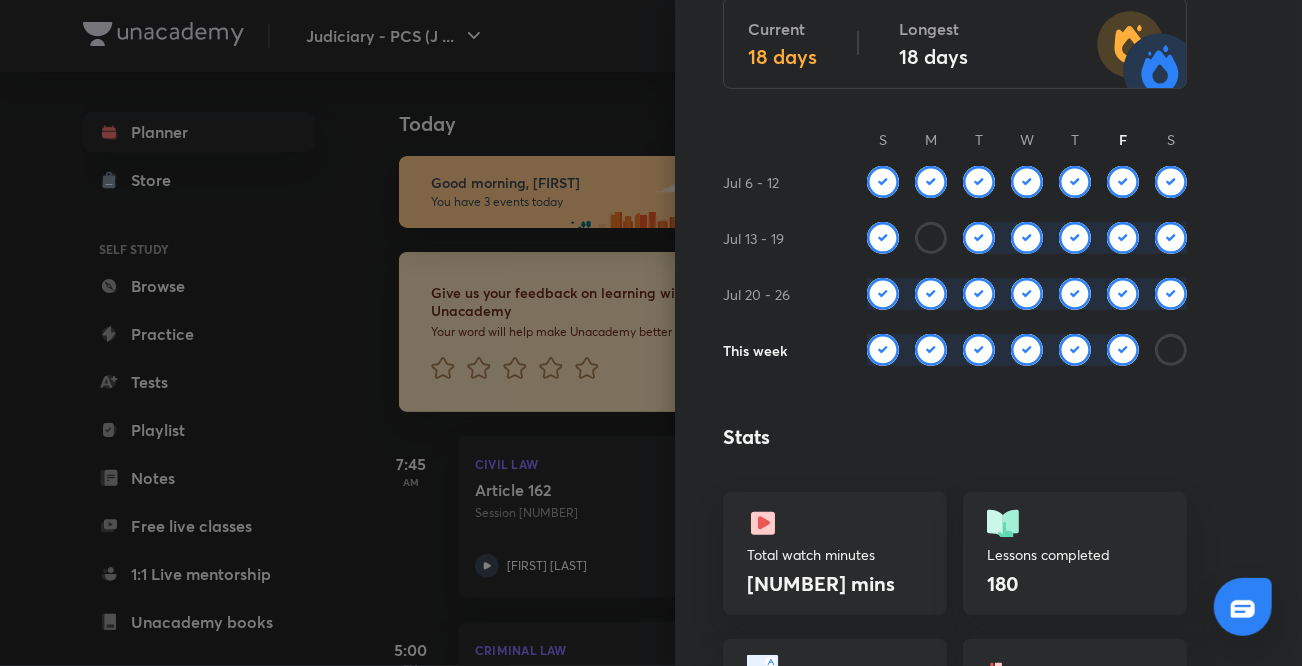 scroll, scrollTop: 0, scrollLeft: 0, axis: both 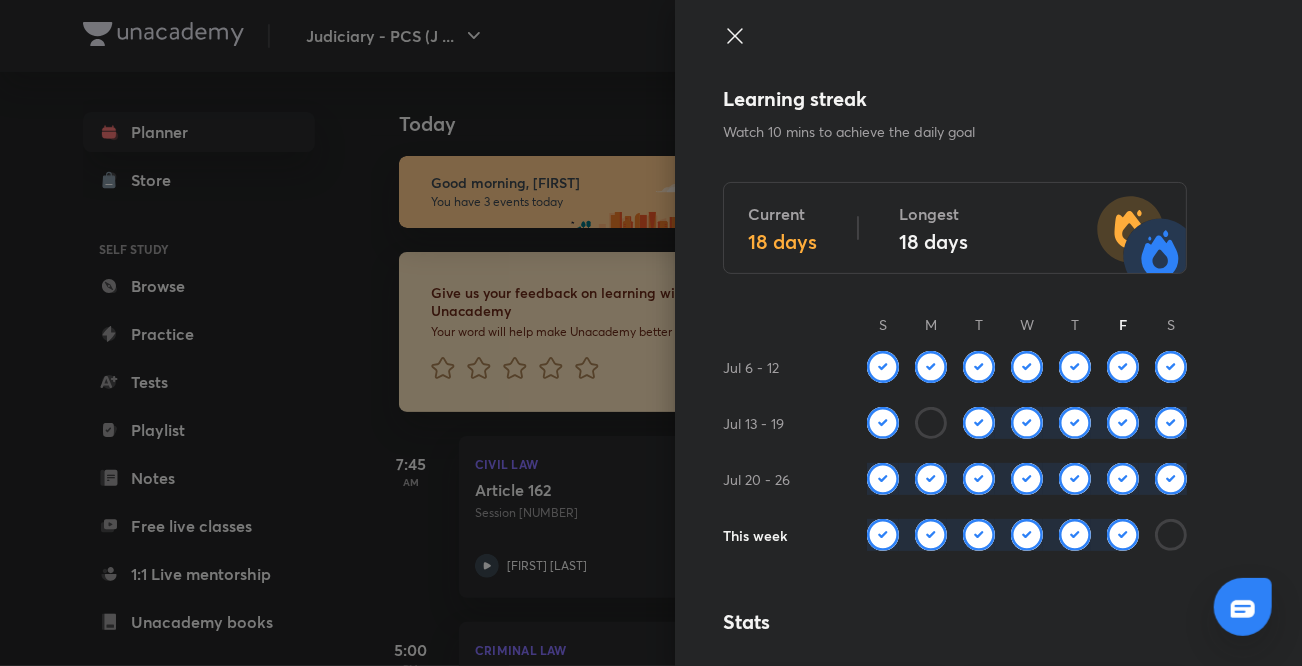click 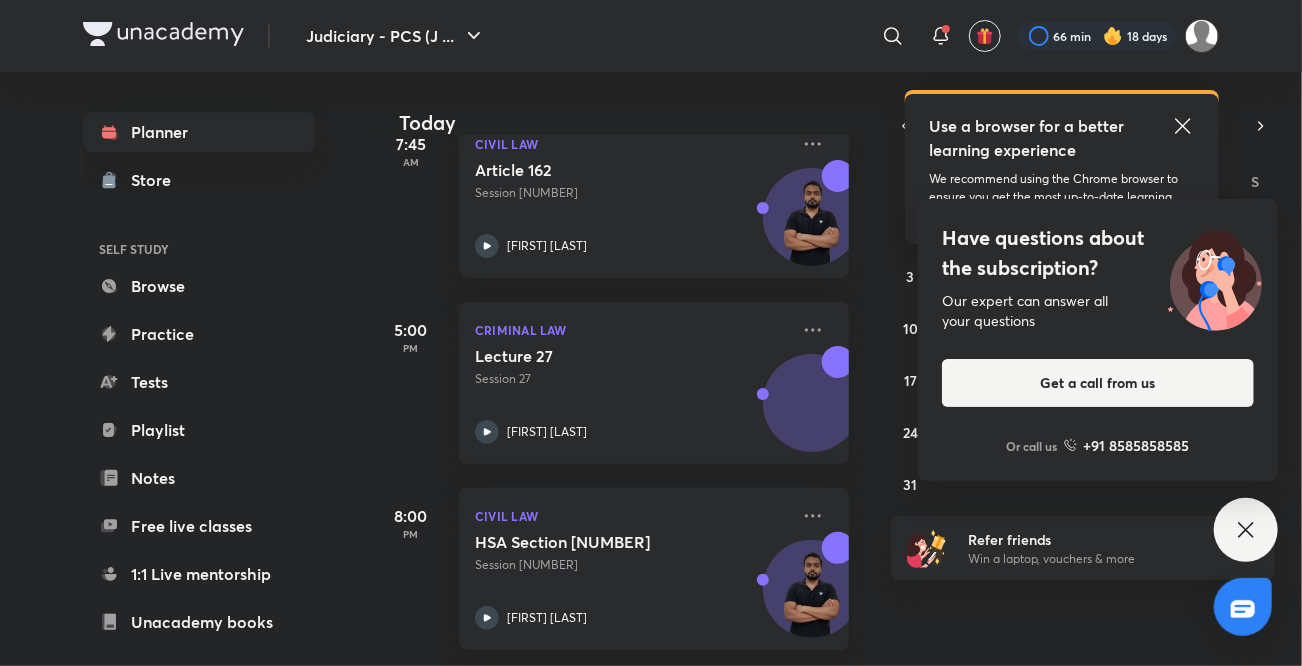 scroll, scrollTop: 0, scrollLeft: 6, axis: horizontal 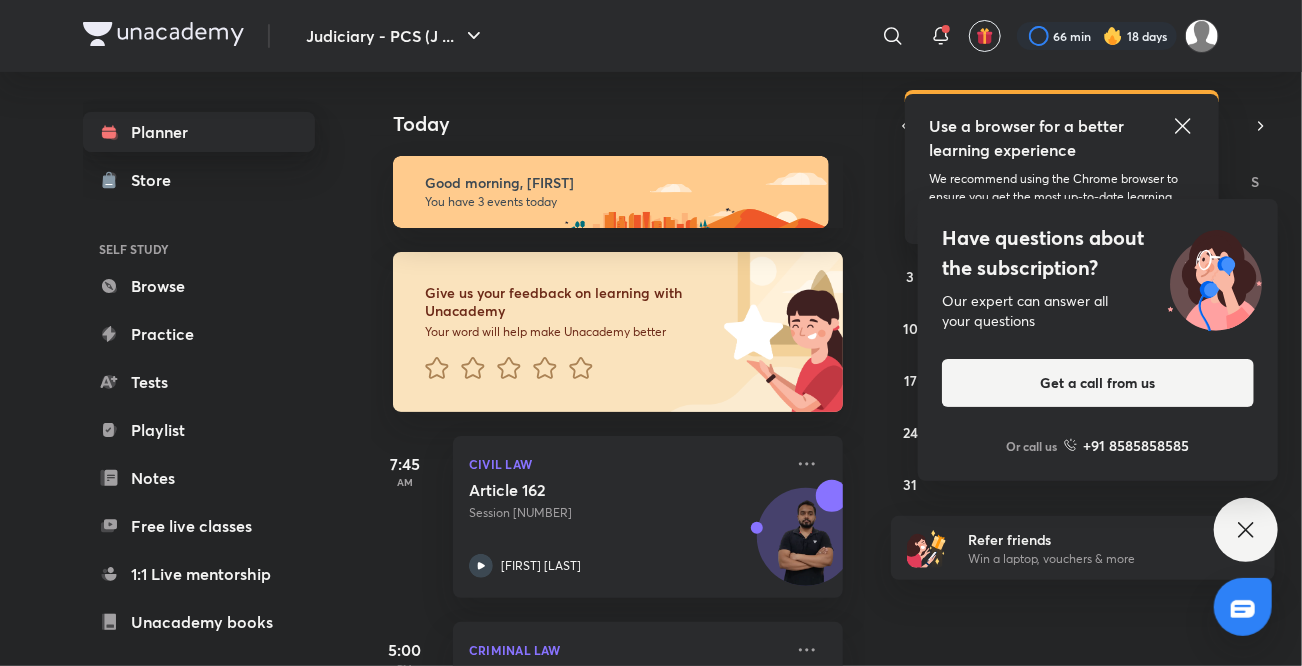 click on "Planner" at bounding box center [199, 132] 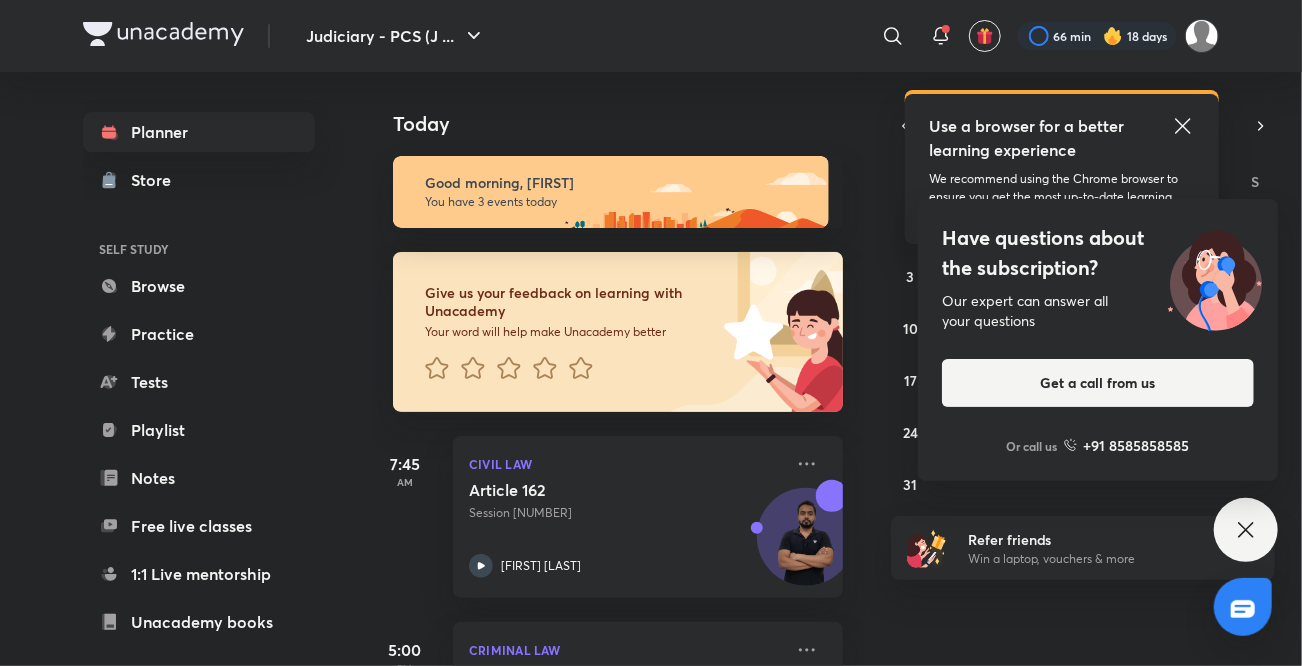 click 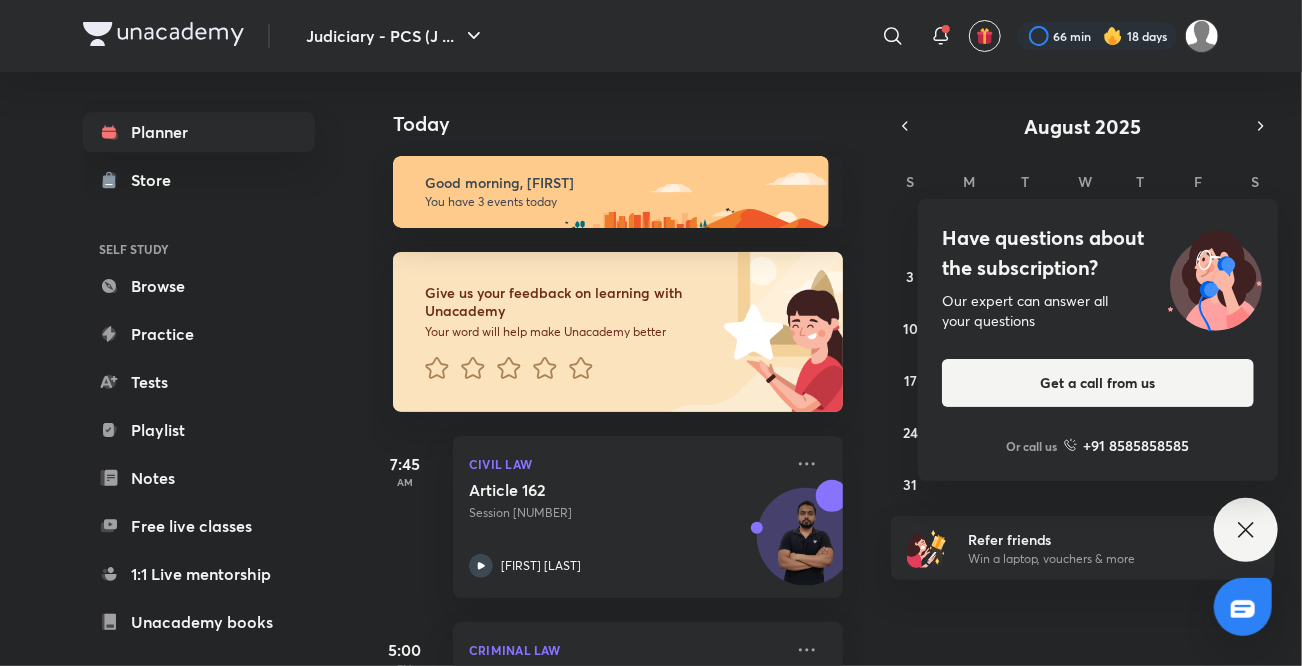 click 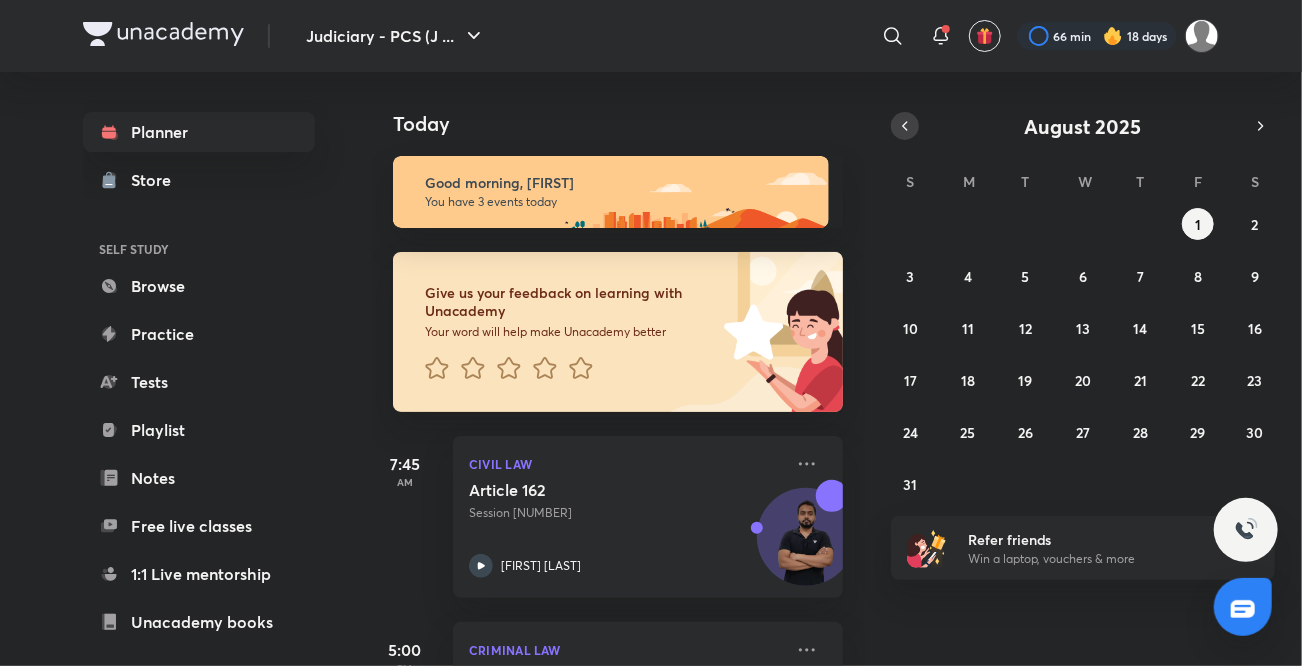 click 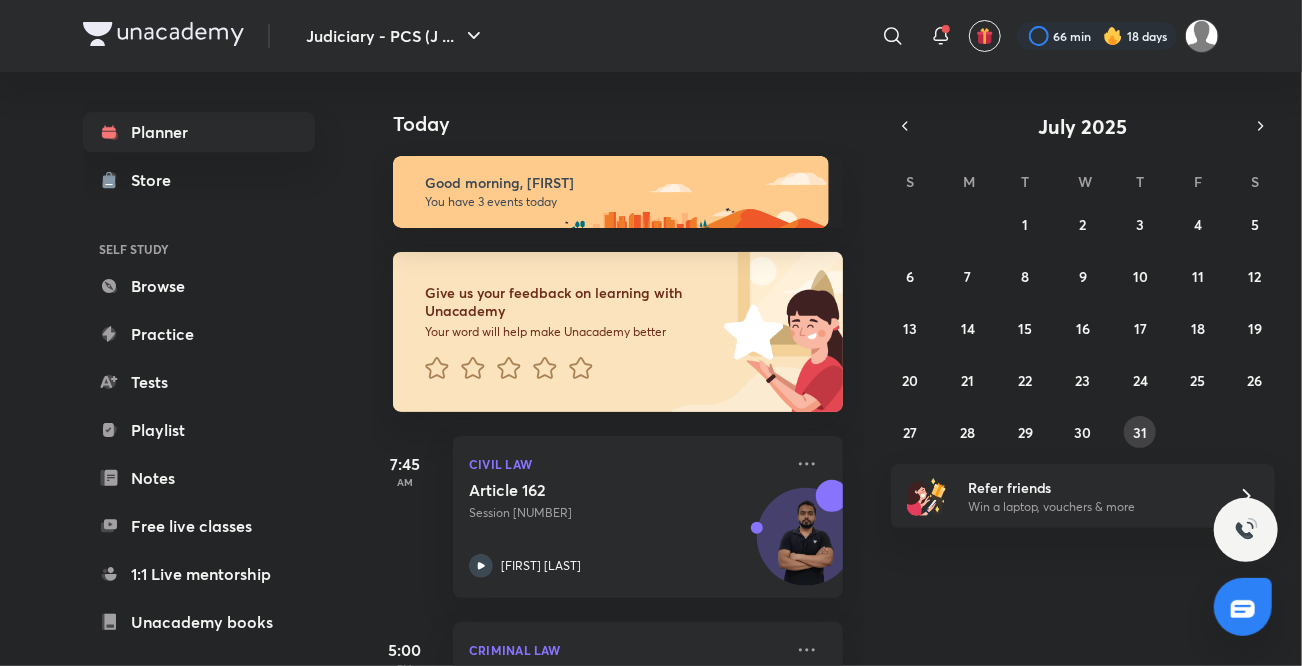 click on "31" at bounding box center [1140, 432] 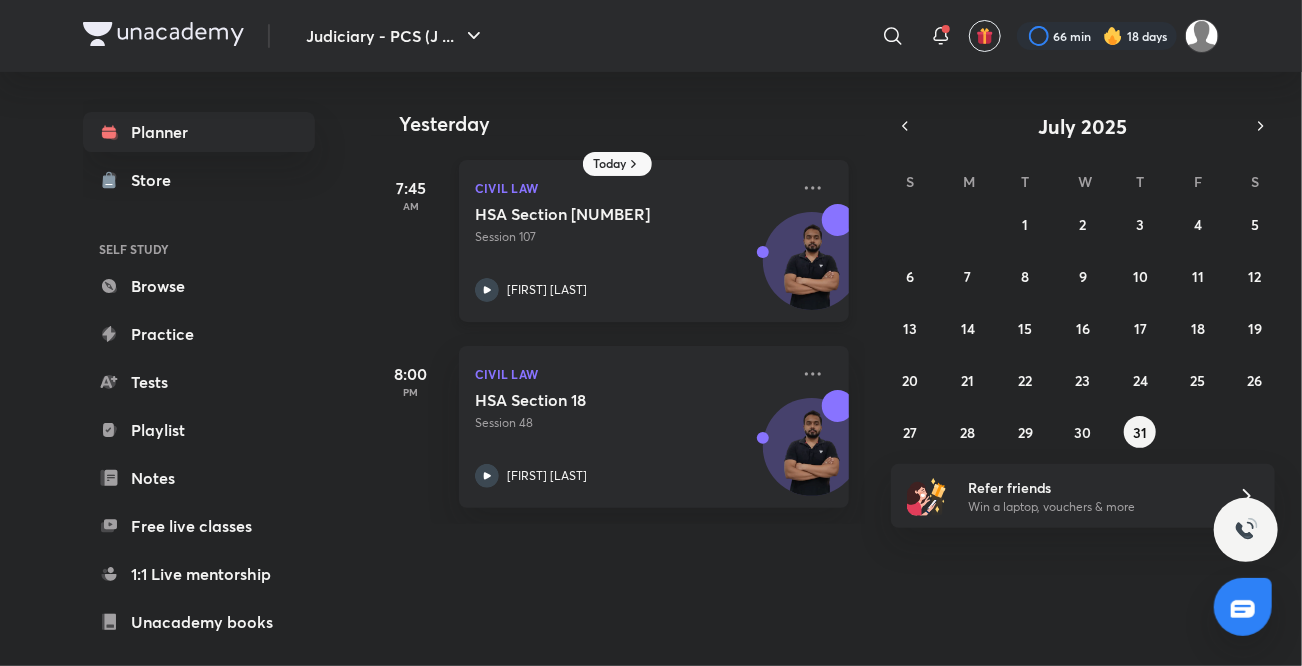 click 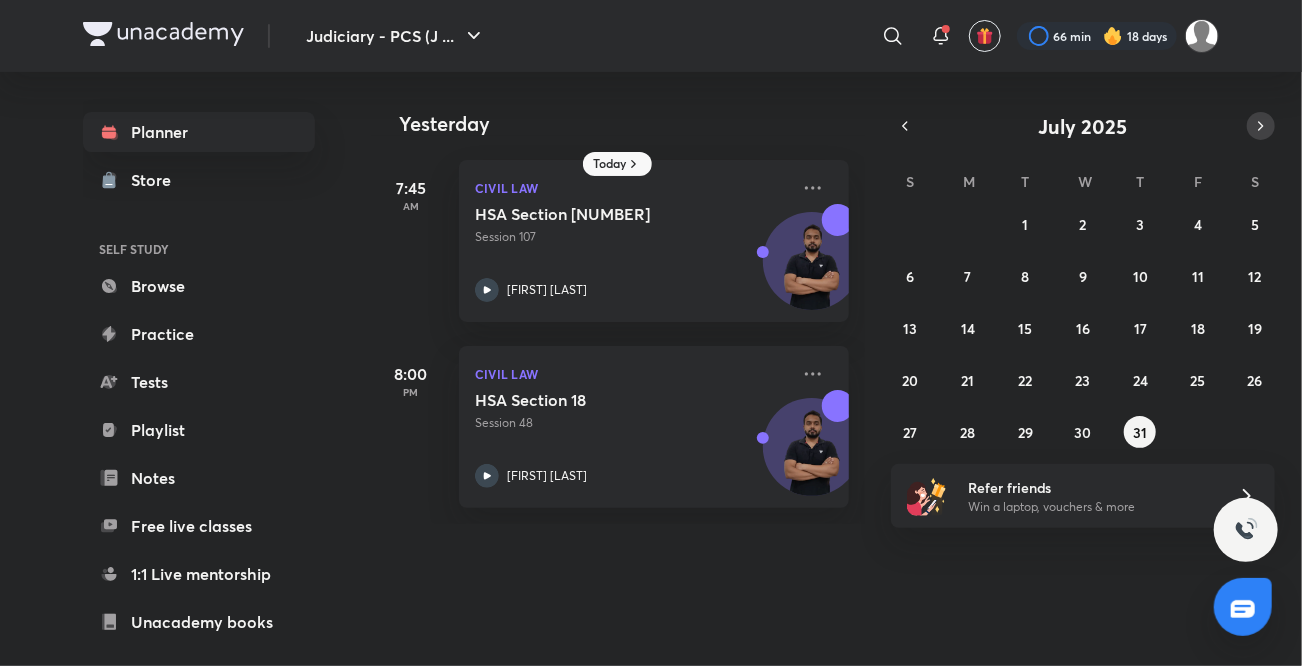 click 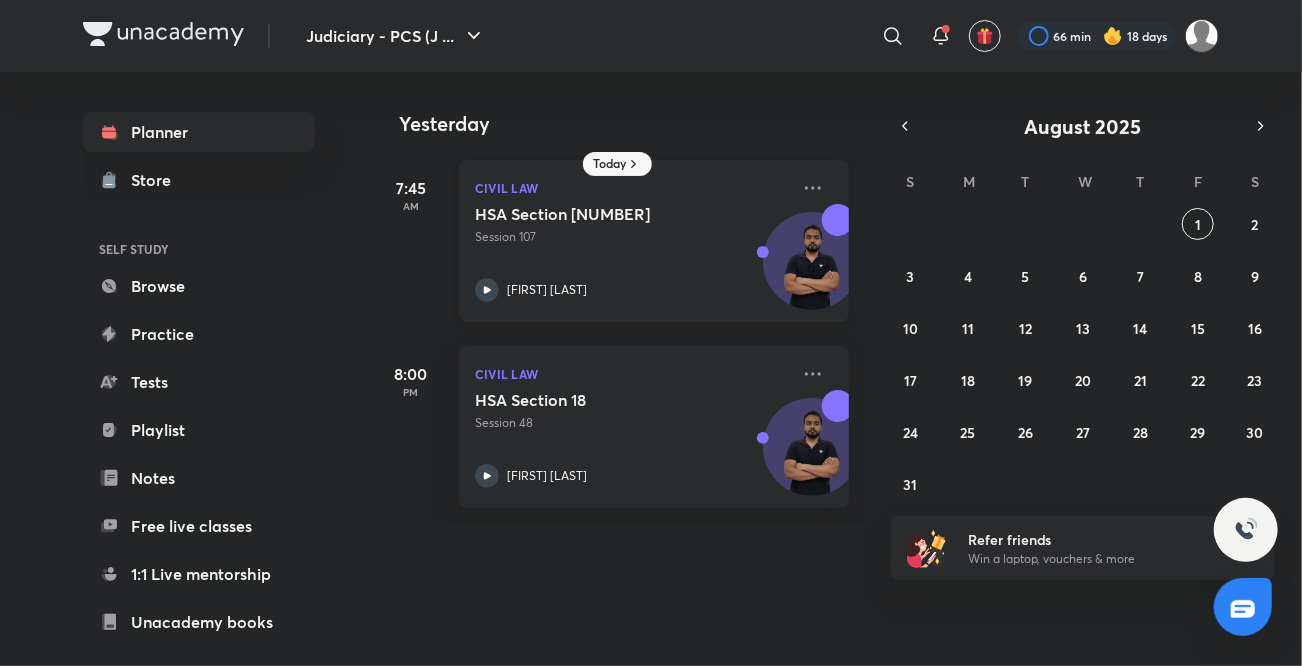 click 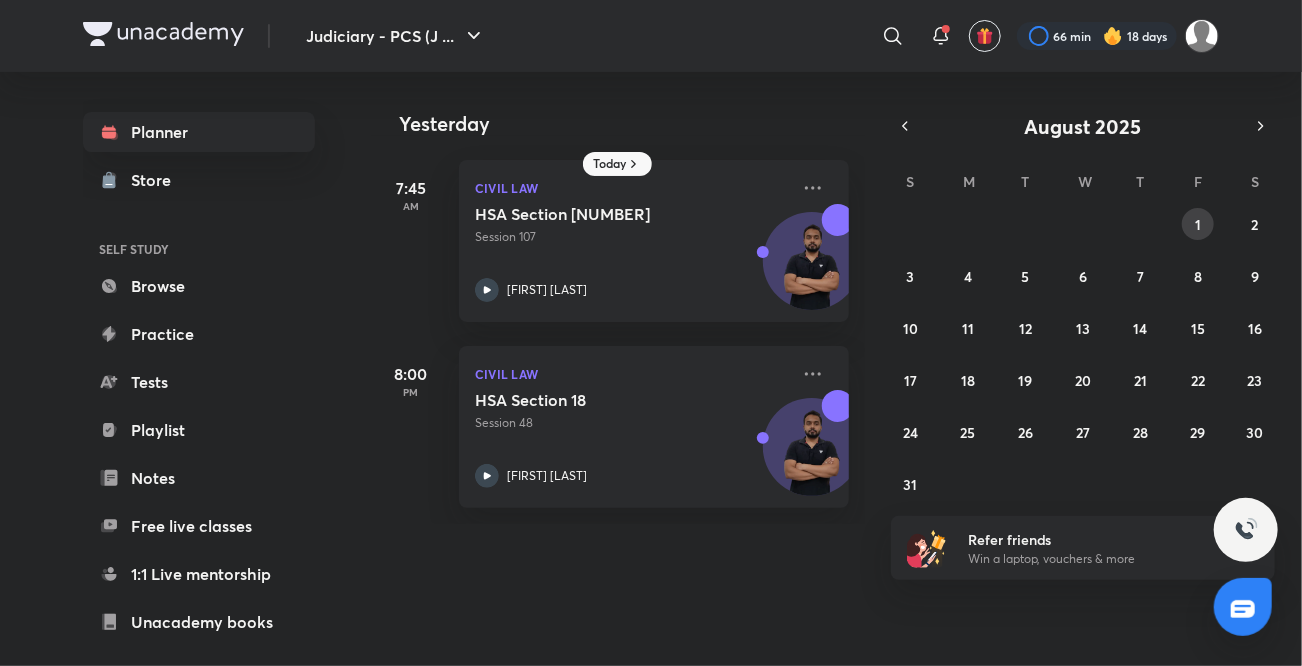 click on "1" at bounding box center (1198, 224) 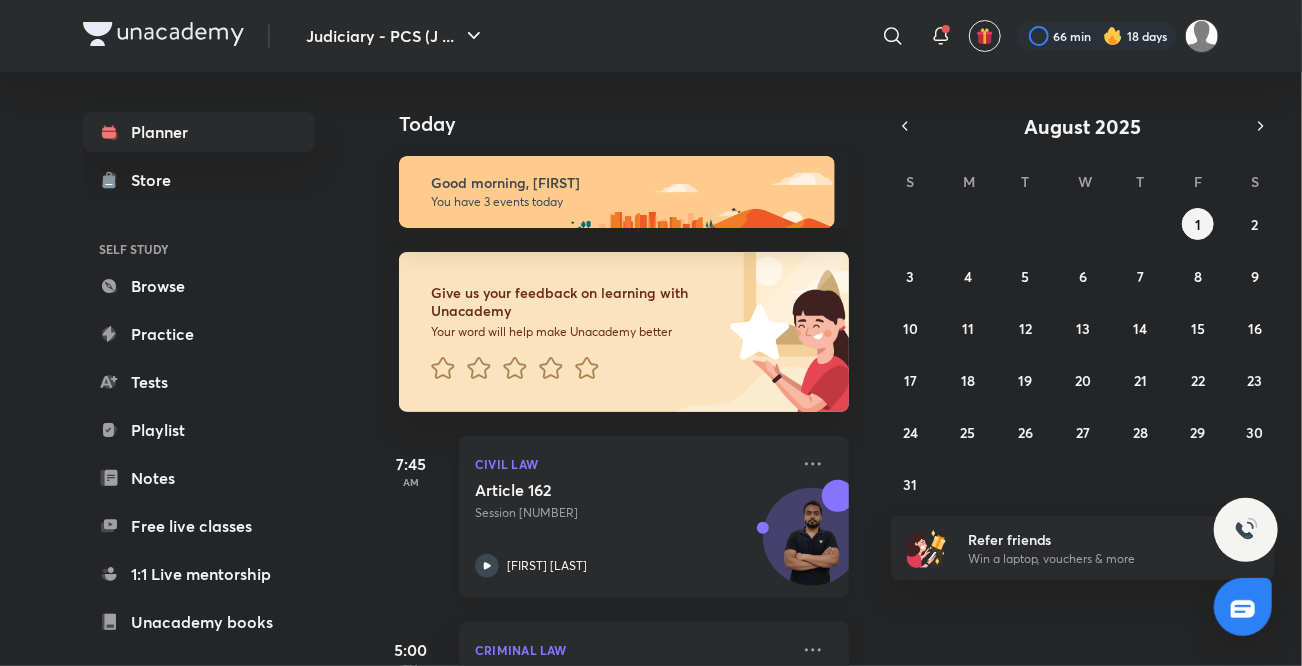 click 